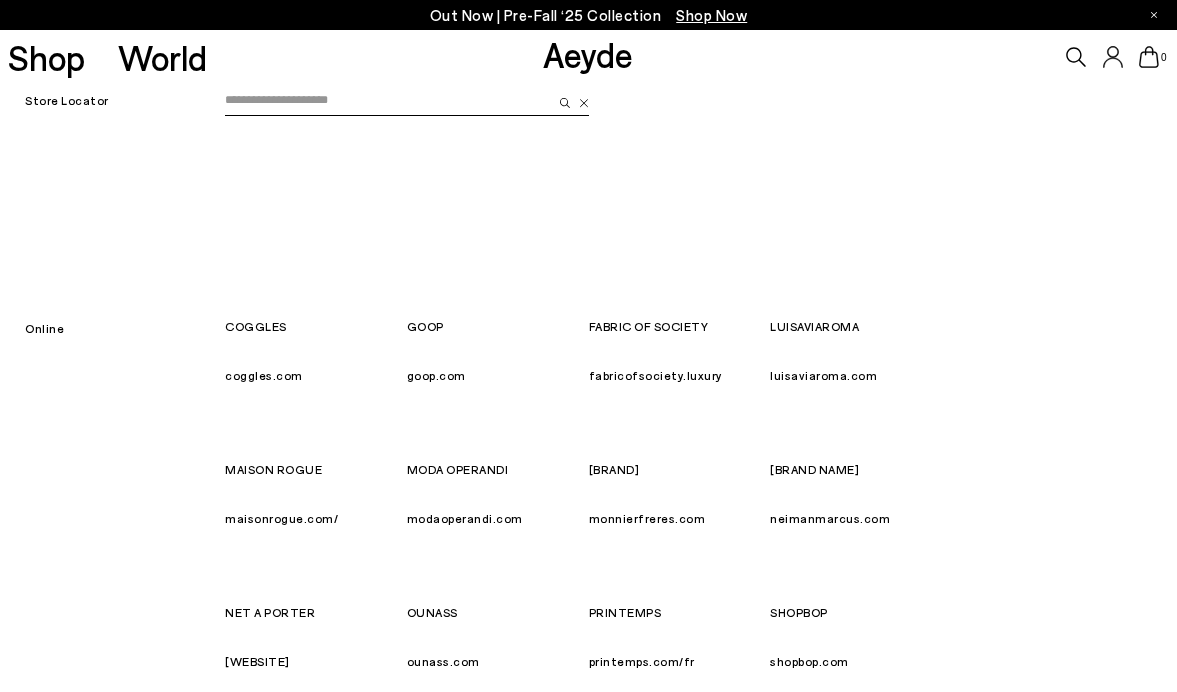 scroll, scrollTop: 131, scrollLeft: 0, axis: vertical 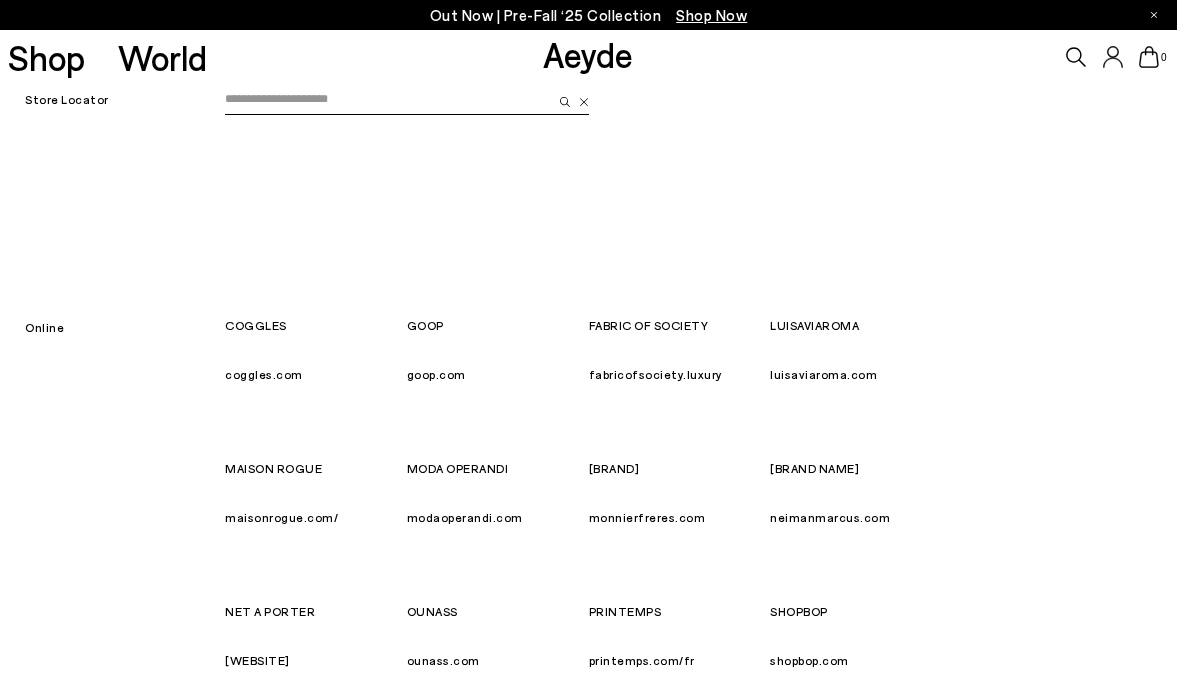 click at bounding box center (584, 102) 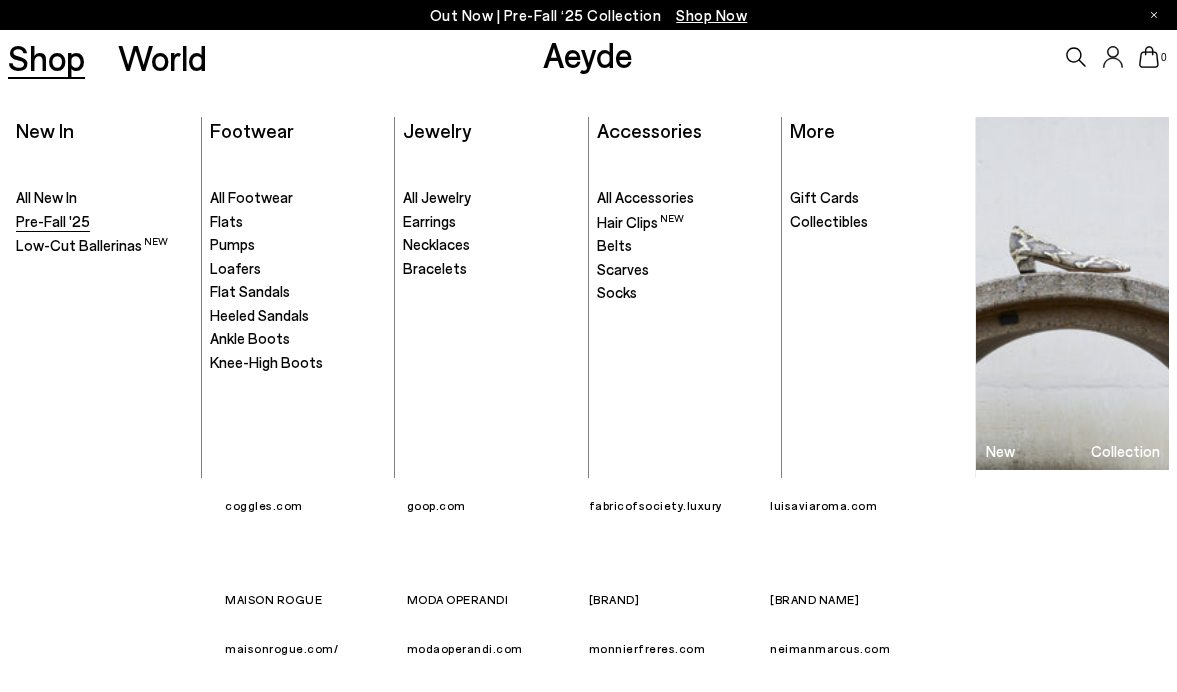 click on "Pre-Fall '25" at bounding box center [53, 221] 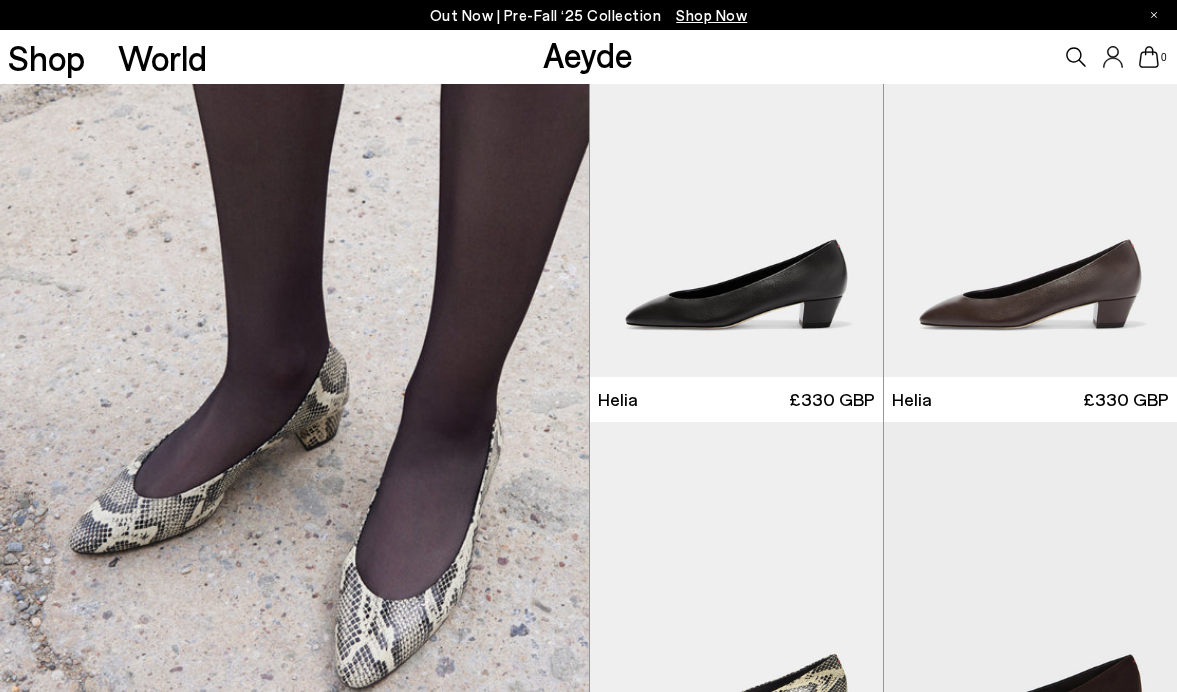 scroll, scrollTop: 1378, scrollLeft: 0, axis: vertical 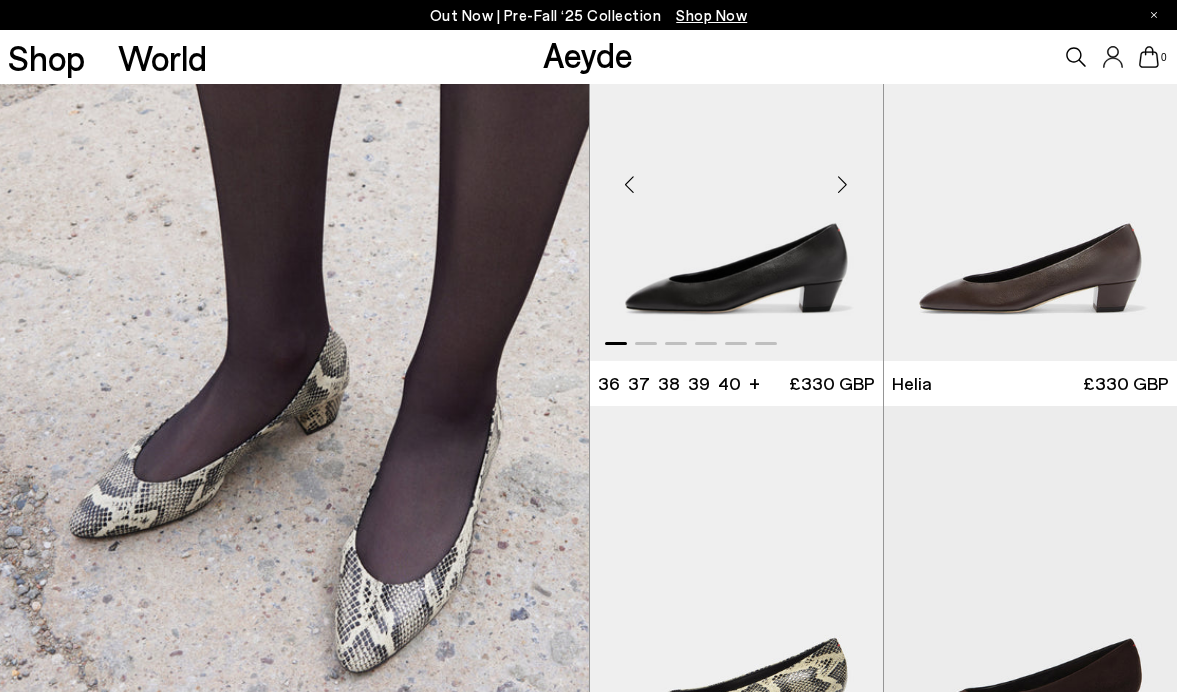 click at bounding box center [736, 176] 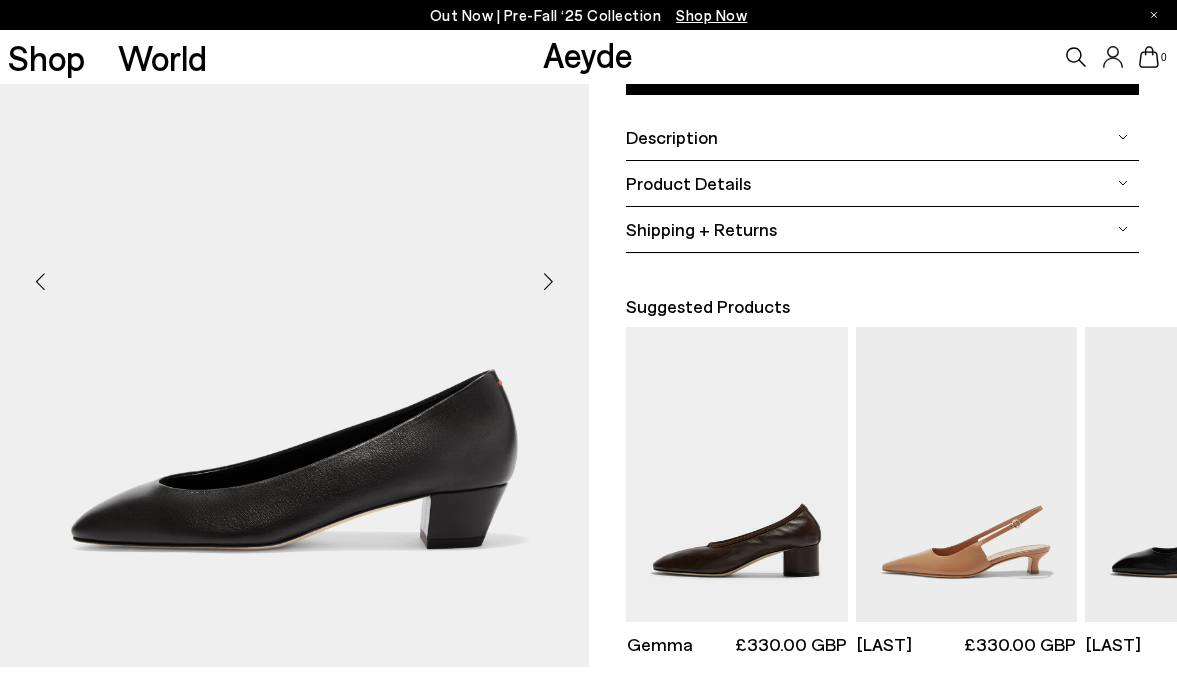 scroll, scrollTop: 445, scrollLeft: 0, axis: vertical 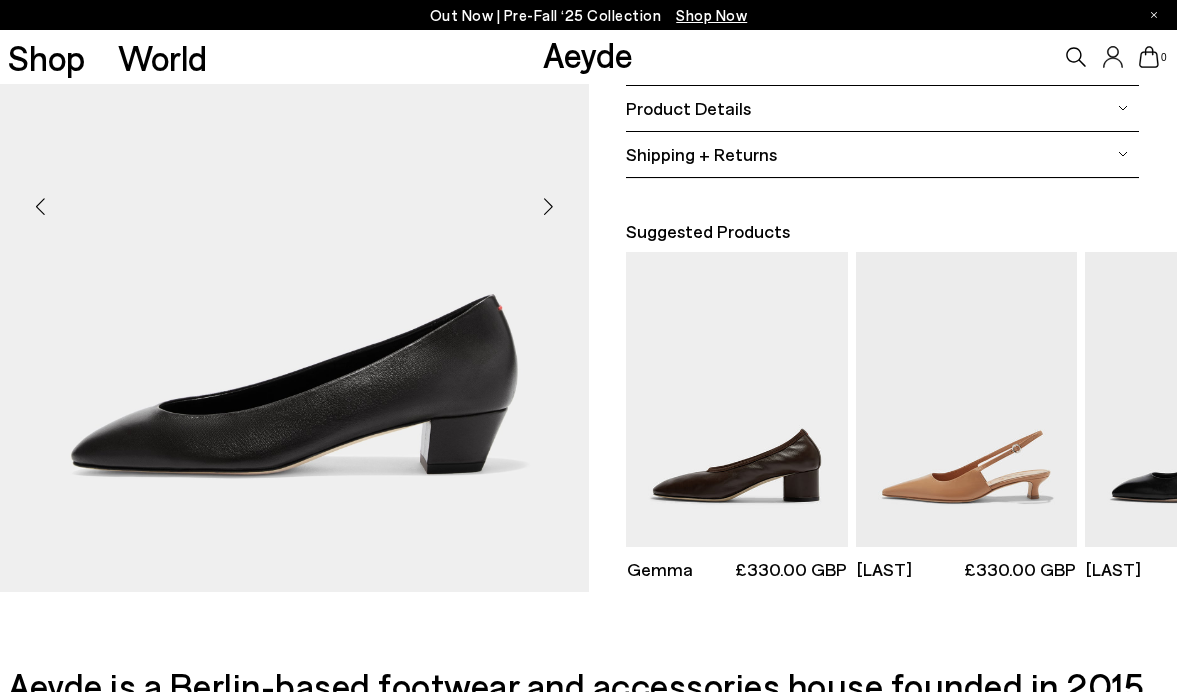 click at bounding box center [549, 207] 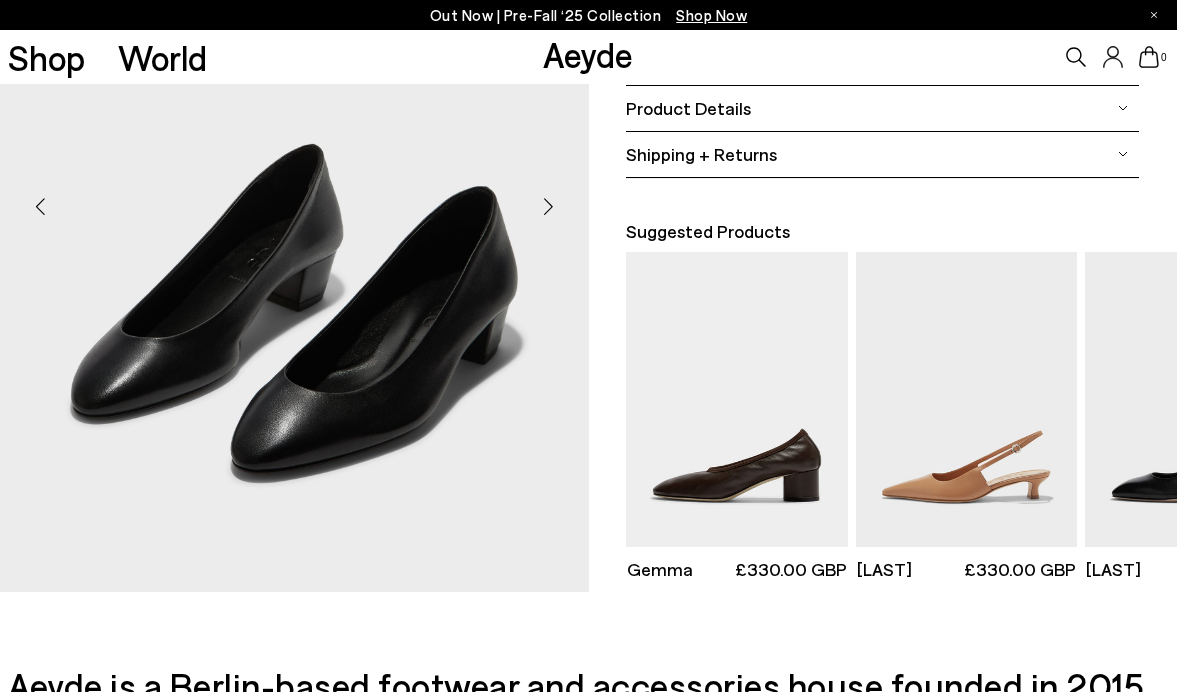 click at bounding box center (549, 207) 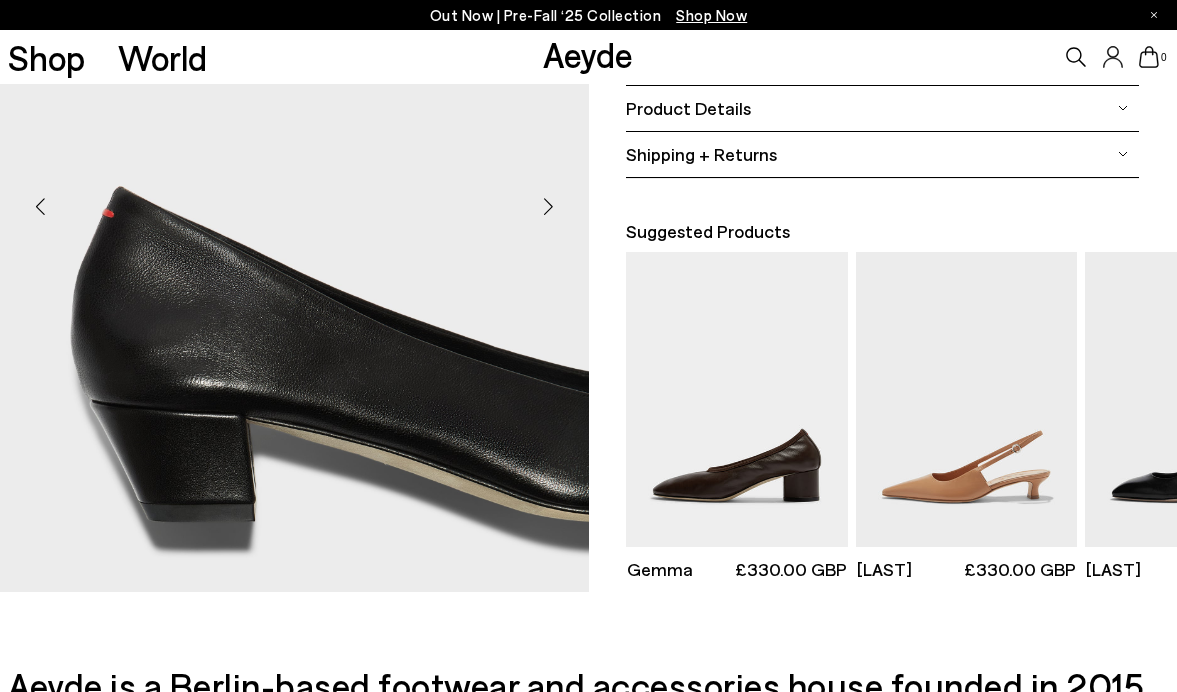 click at bounding box center [549, 207] 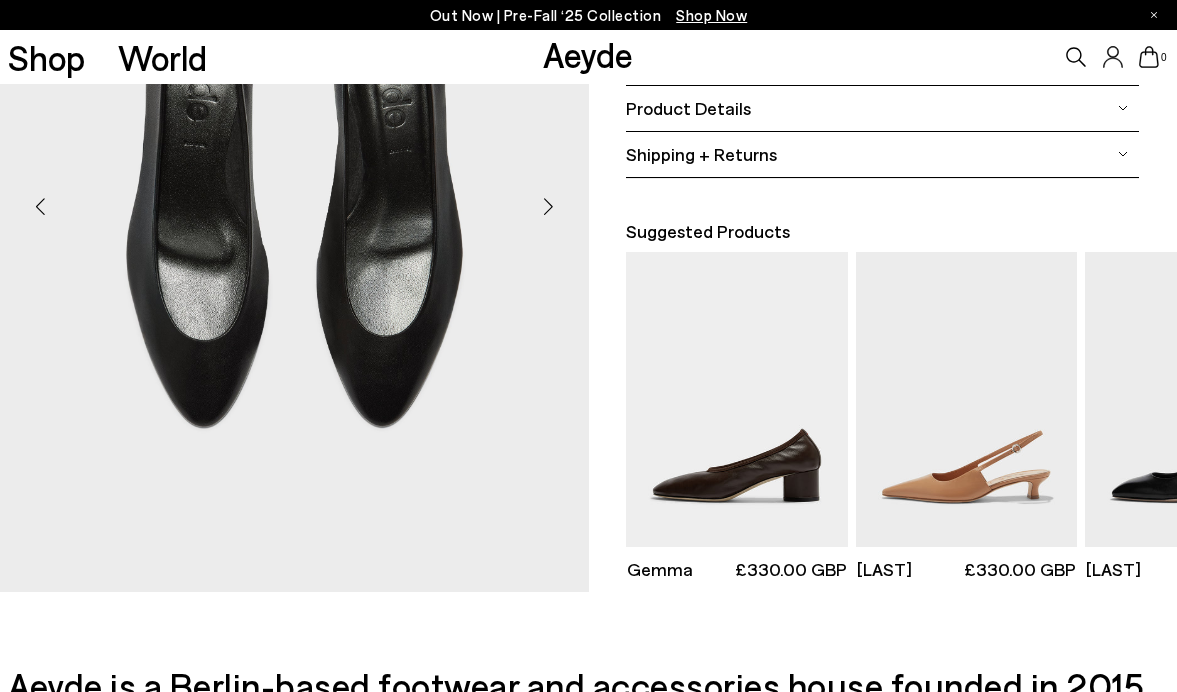 click at bounding box center [549, 207] 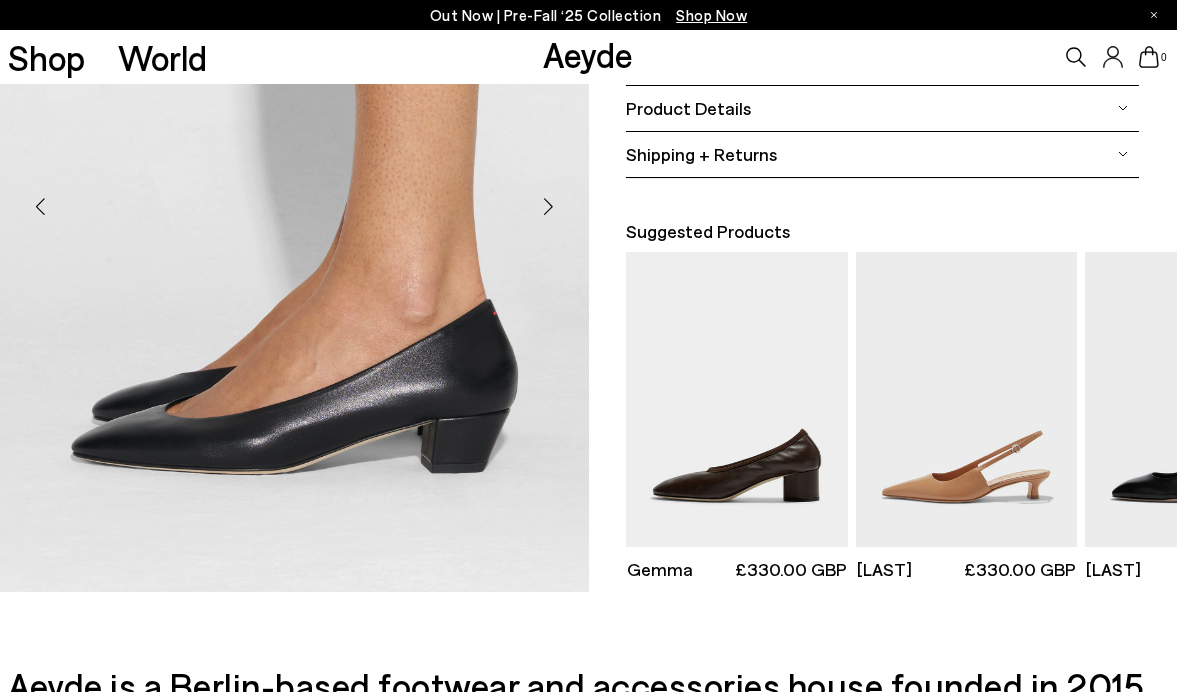 click at bounding box center (549, 207) 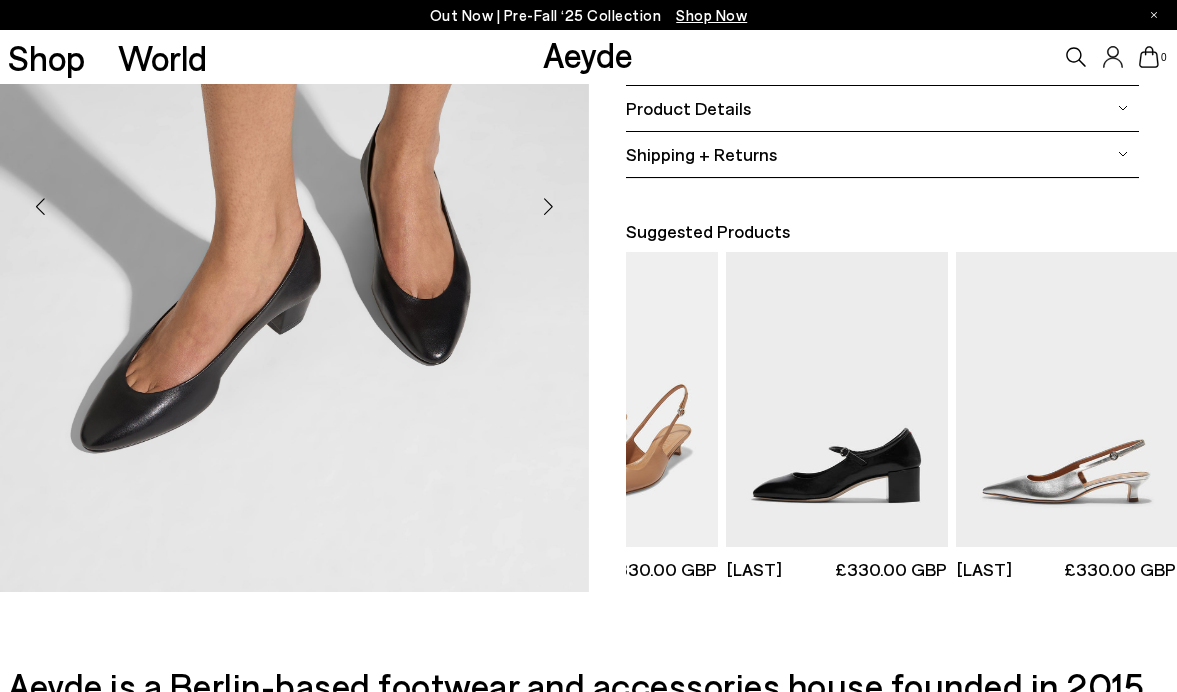 scroll, scrollTop: 0, scrollLeft: 0, axis: both 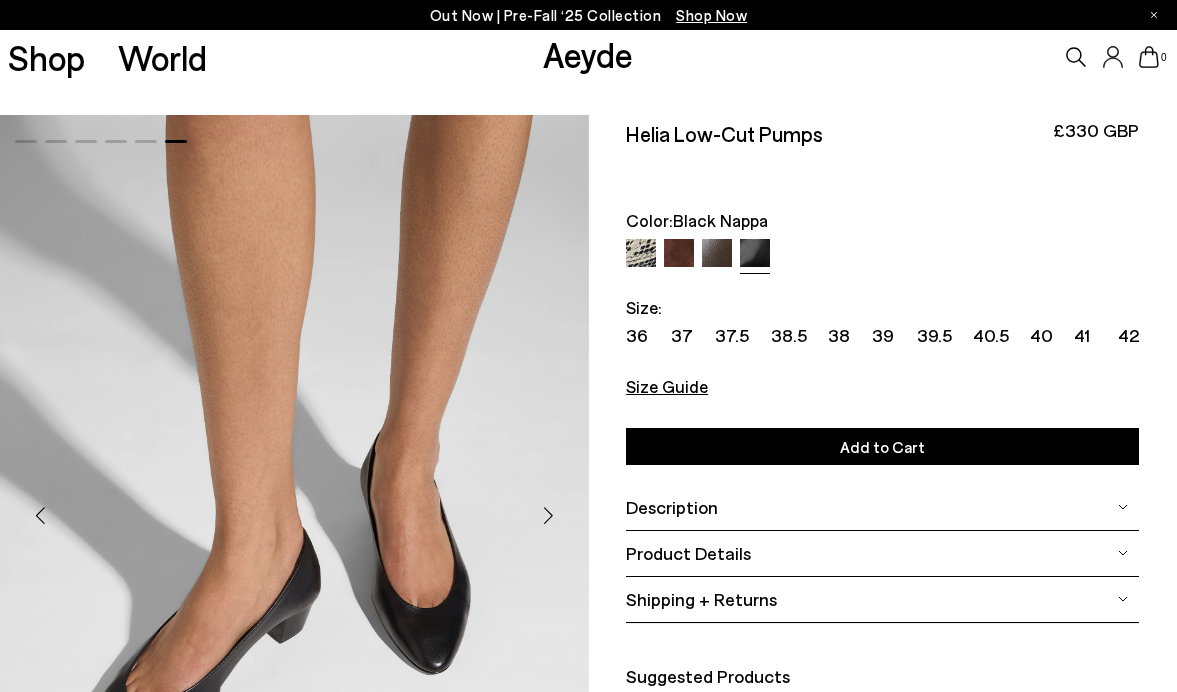 click at bounding box center (679, 254) 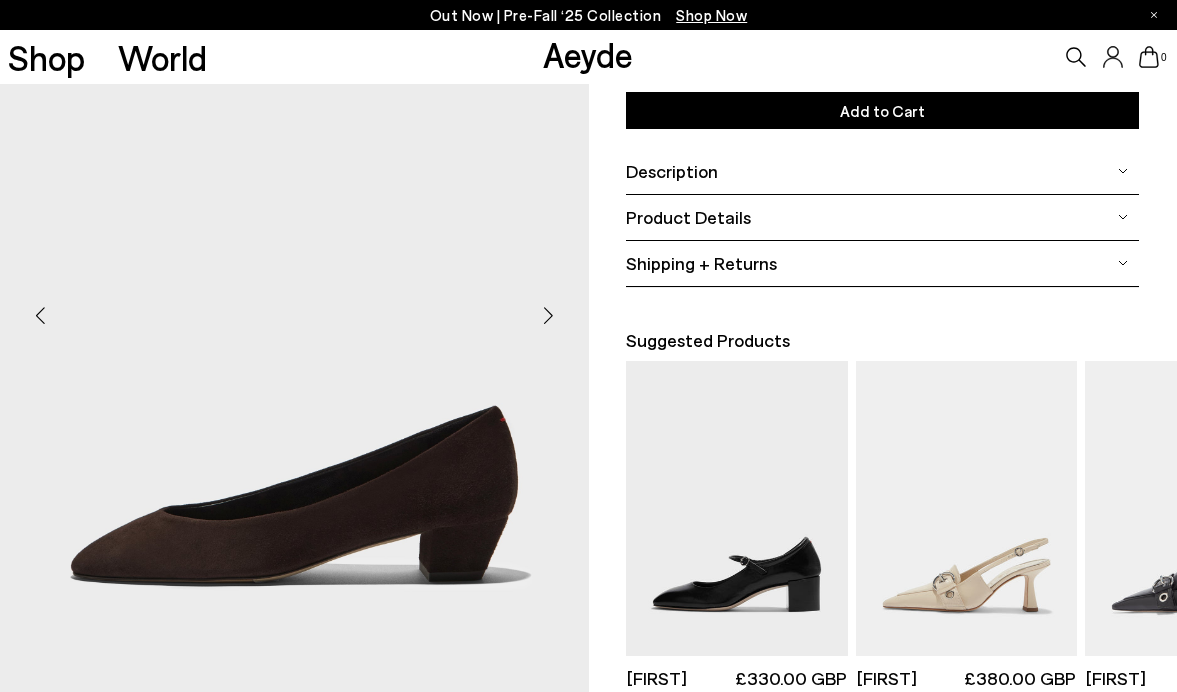 scroll, scrollTop: 0, scrollLeft: 0, axis: both 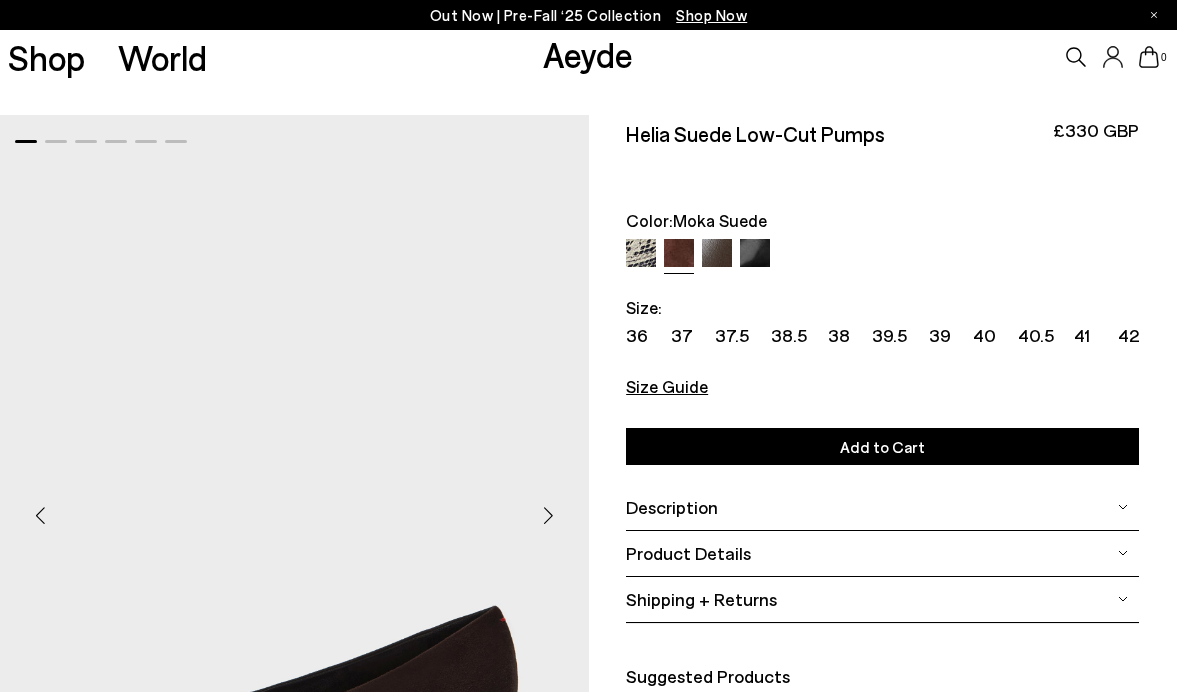 click at bounding box center (717, 254) 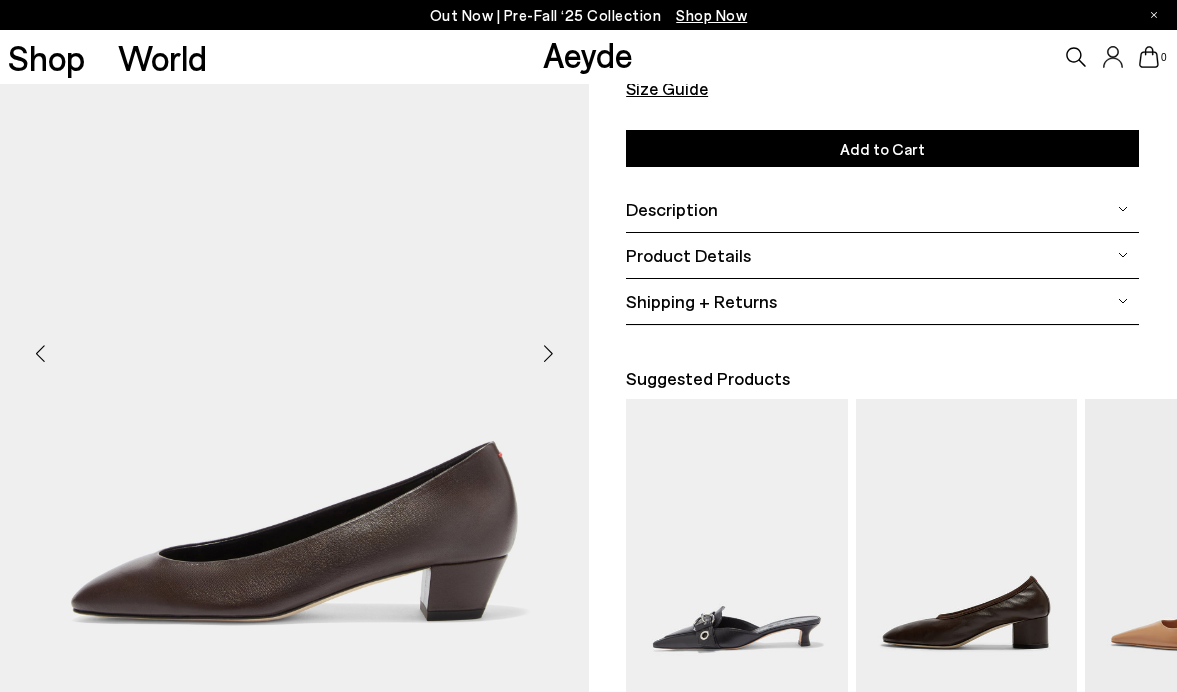 scroll, scrollTop: 308, scrollLeft: 0, axis: vertical 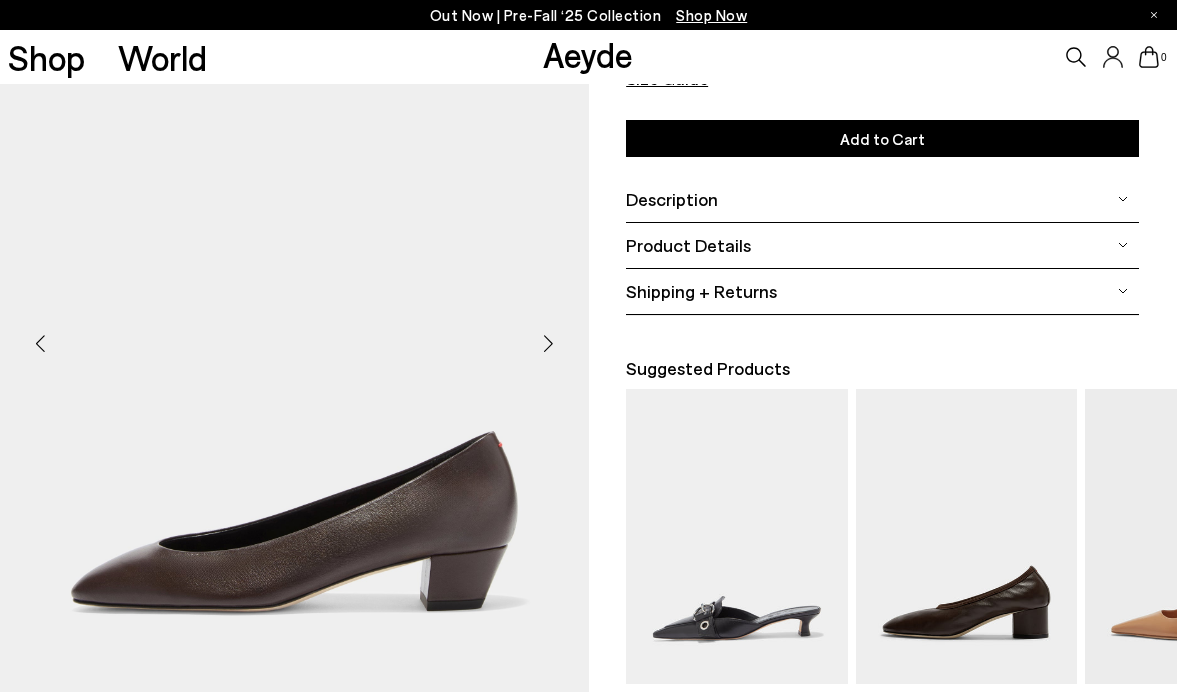 click at bounding box center (549, 344) 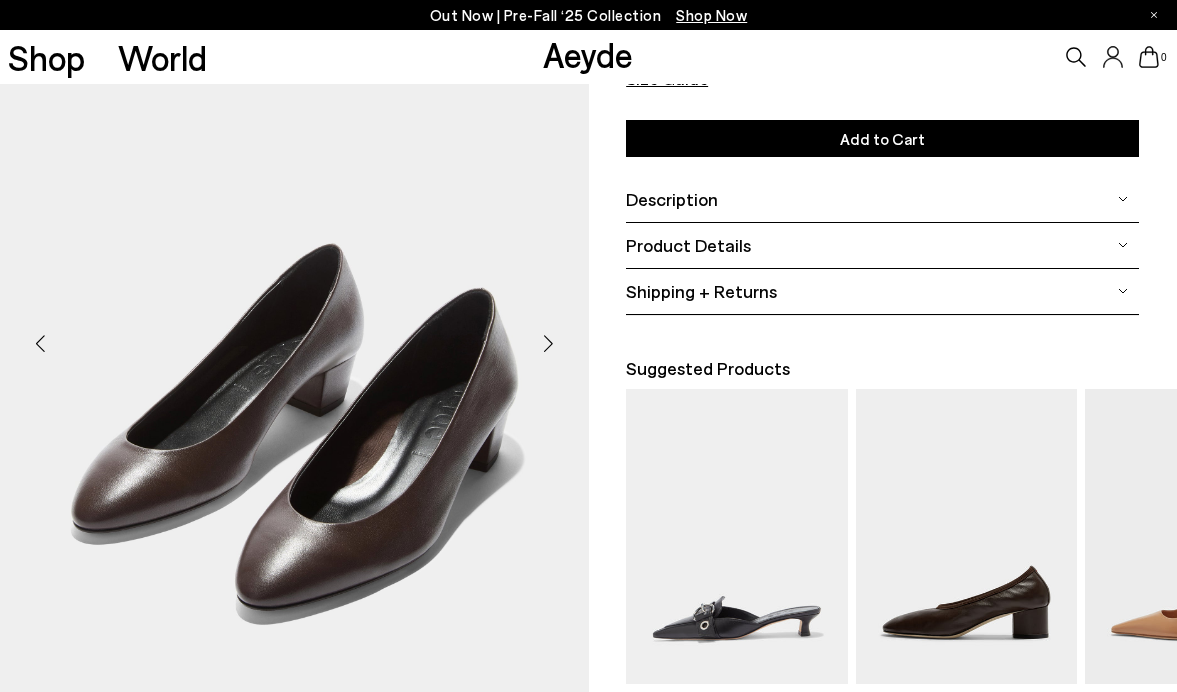 click at bounding box center [549, 344] 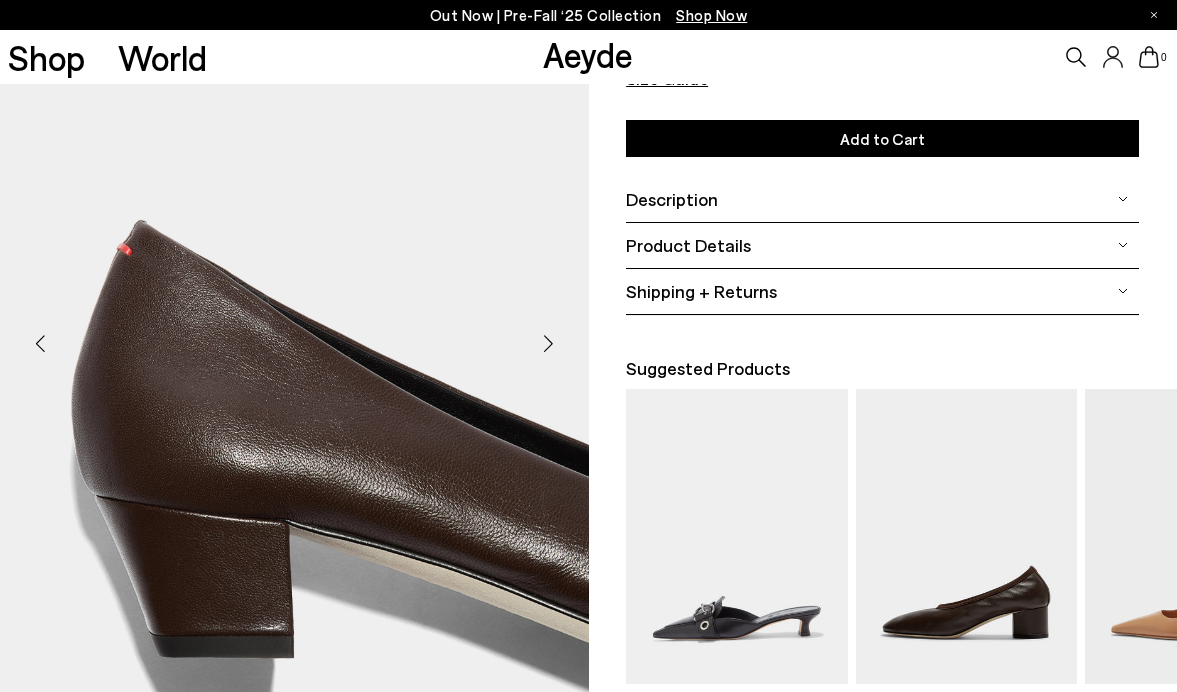 click at bounding box center [549, 344] 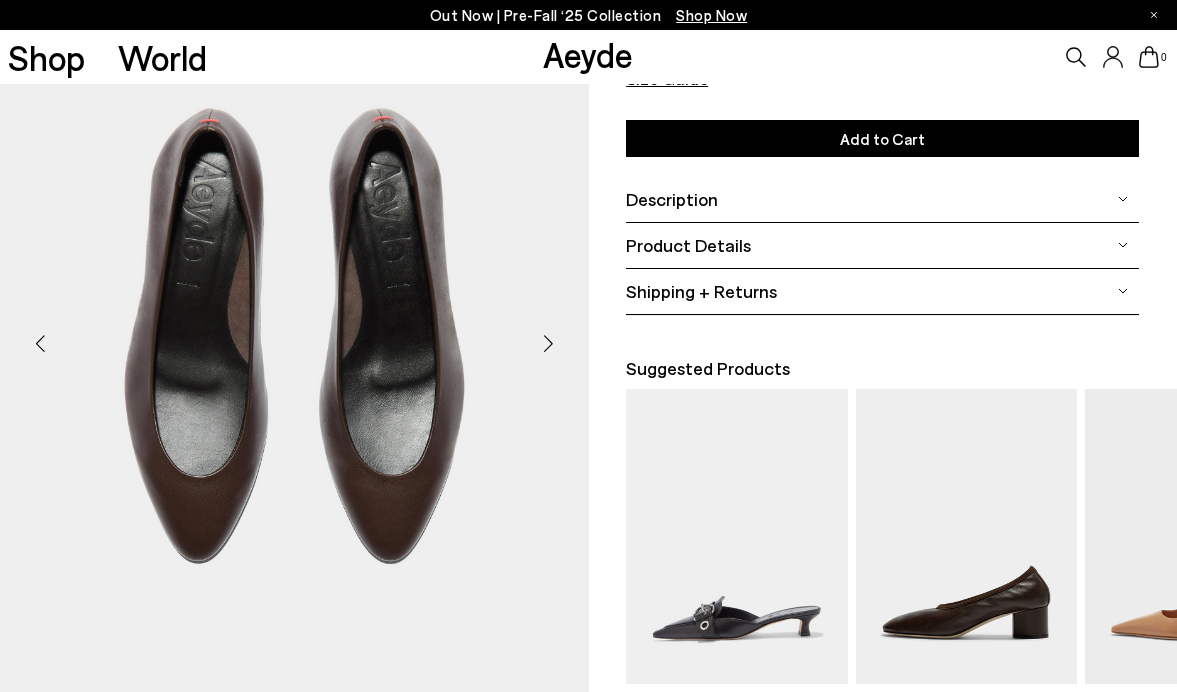 click at bounding box center (549, 344) 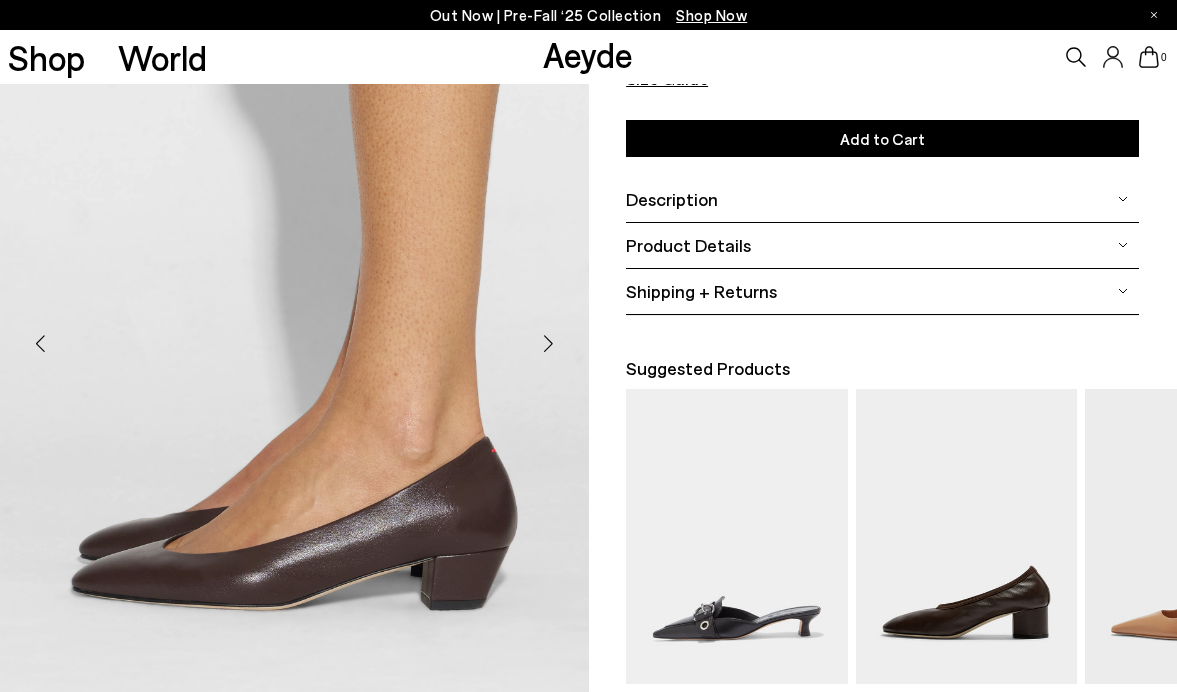 click at bounding box center [549, 344] 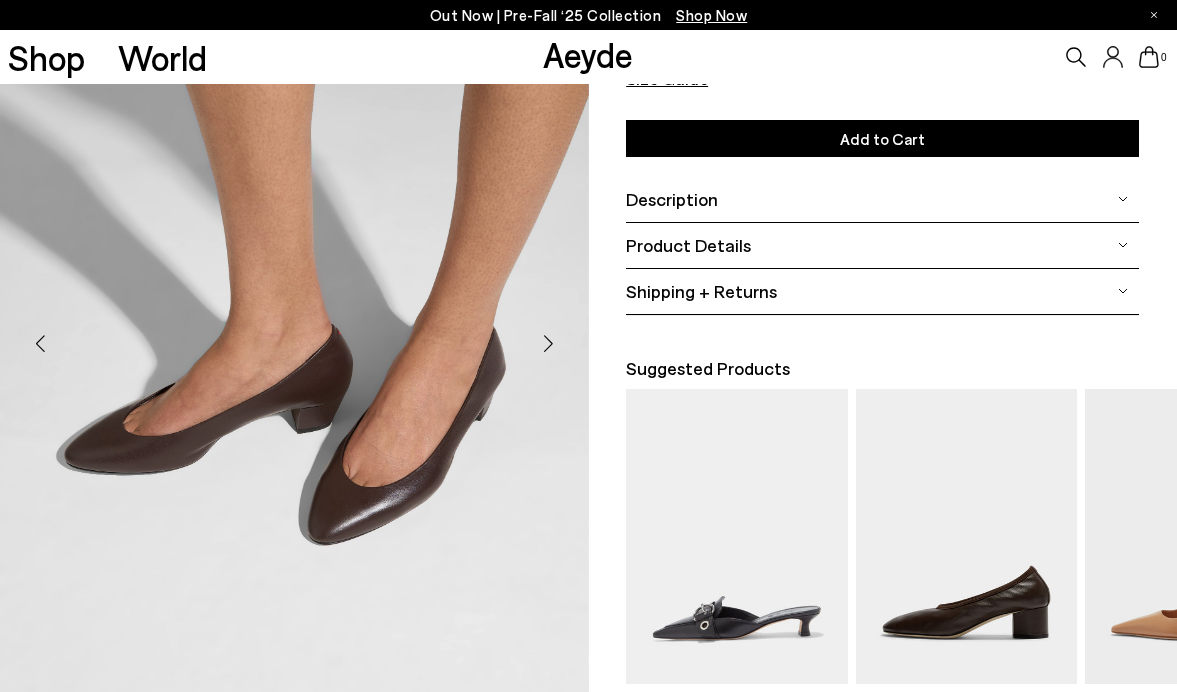 click at bounding box center [549, 344] 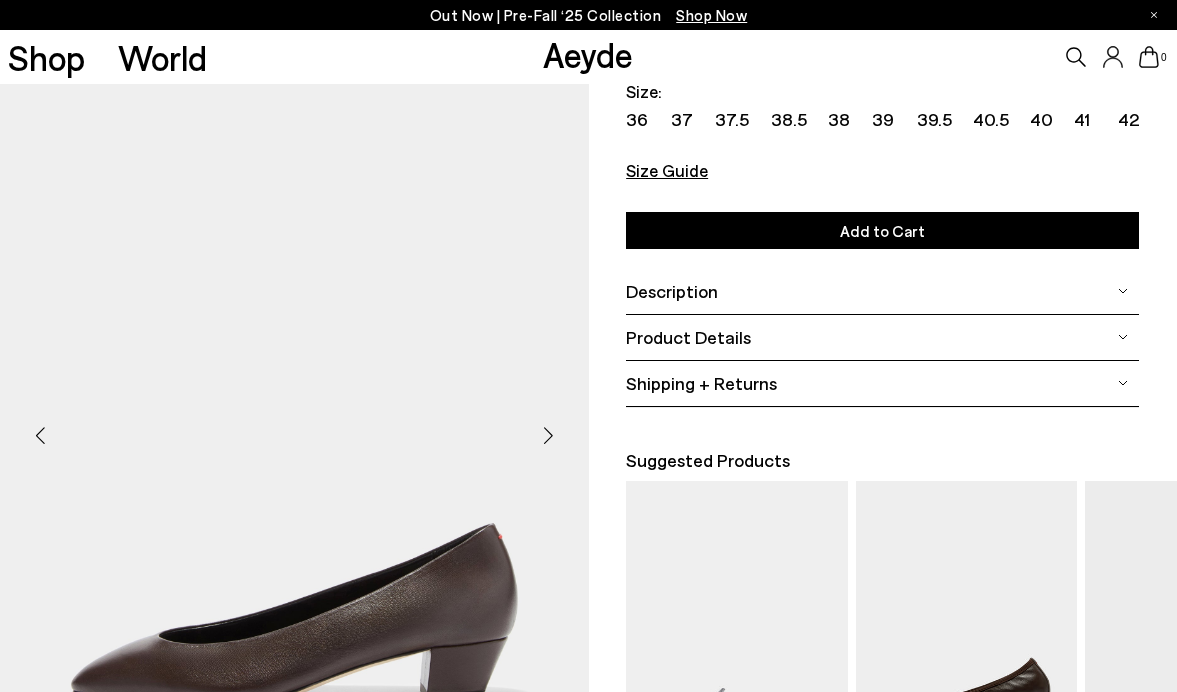 scroll, scrollTop: 217, scrollLeft: 0, axis: vertical 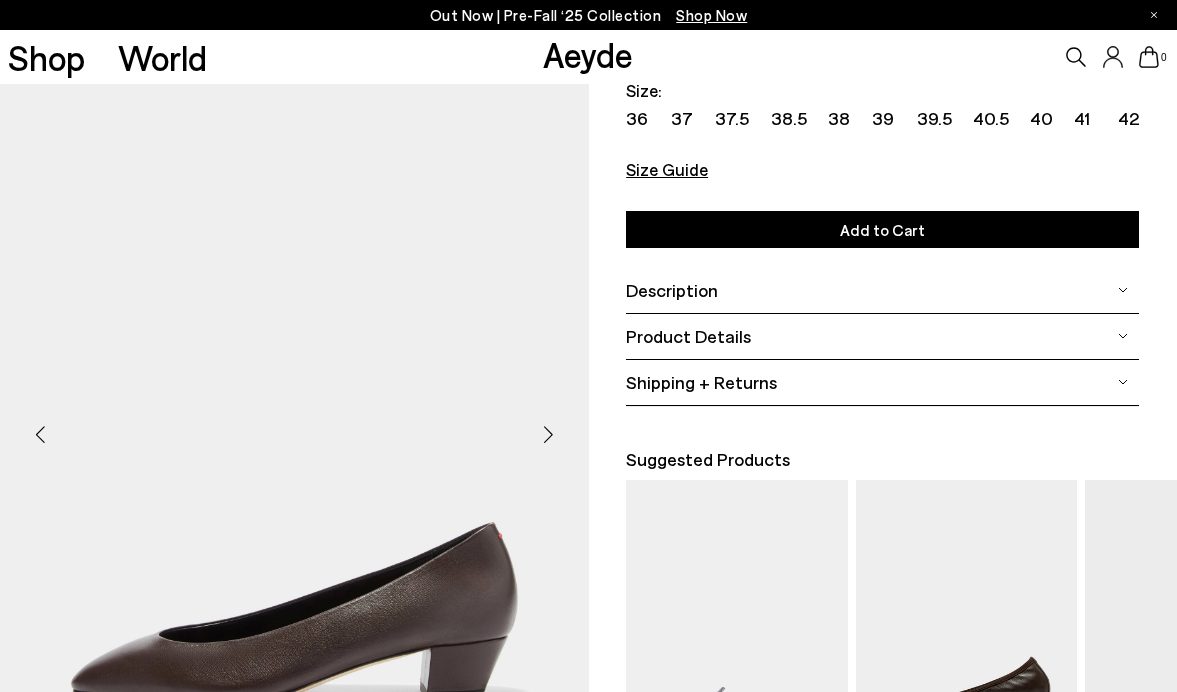 click at bounding box center [549, 435] 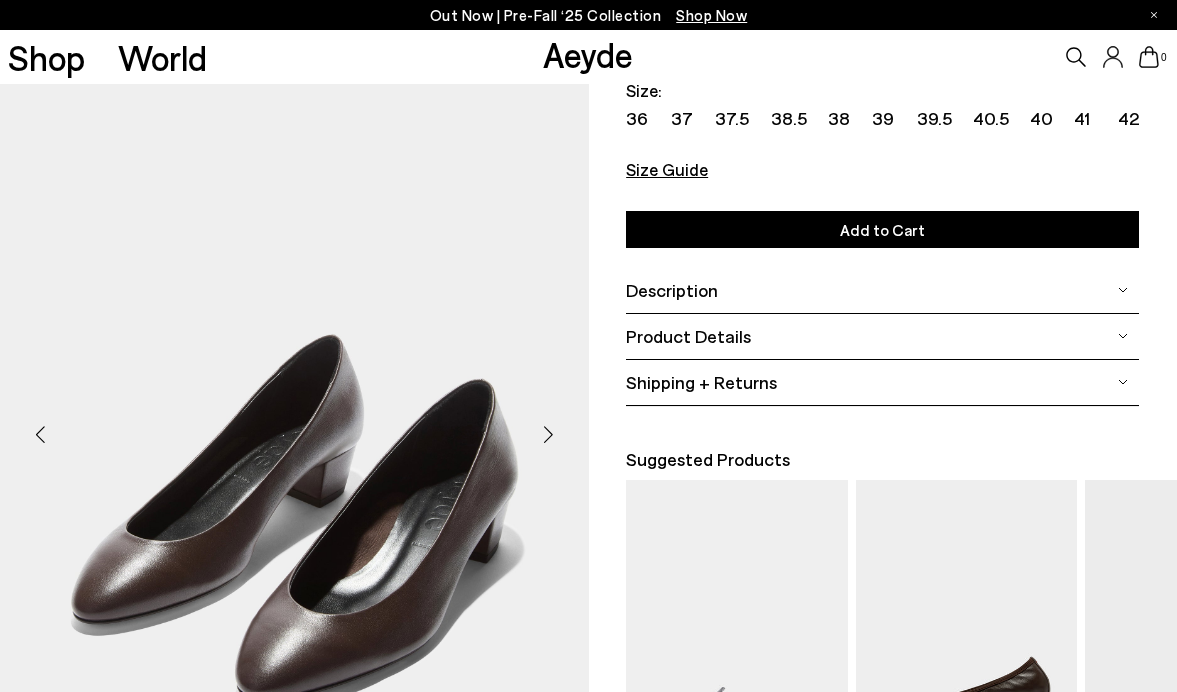 click at bounding box center (549, 435) 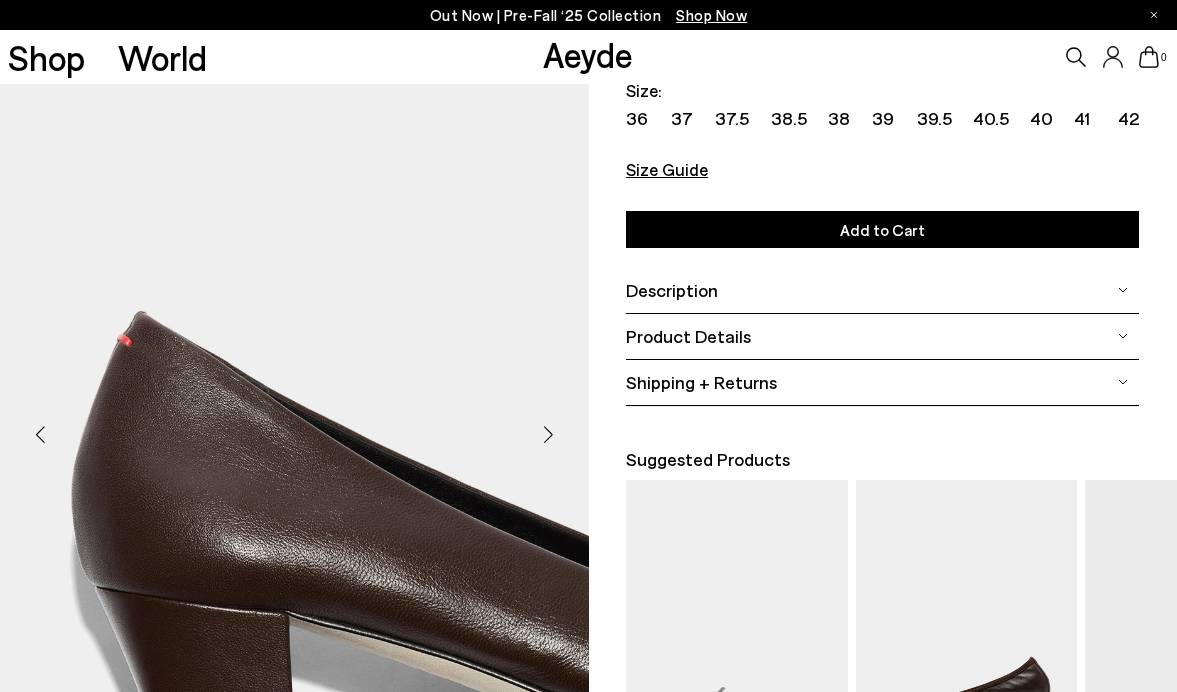 click at bounding box center [549, 435] 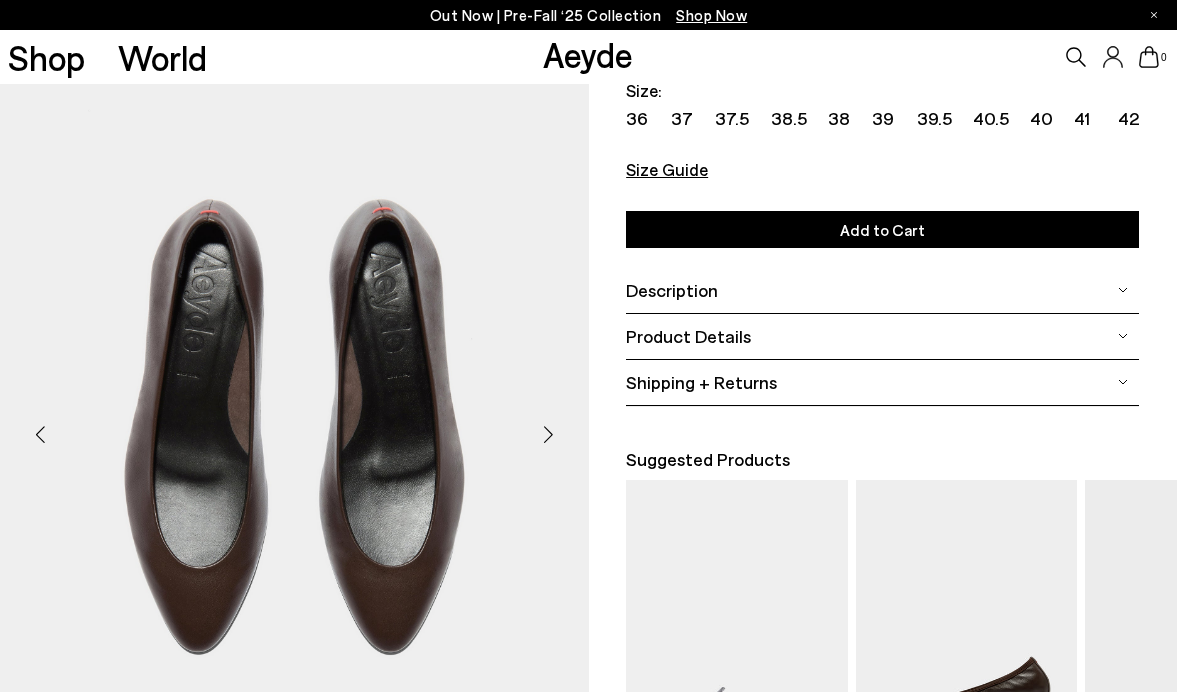 click at bounding box center (549, 435) 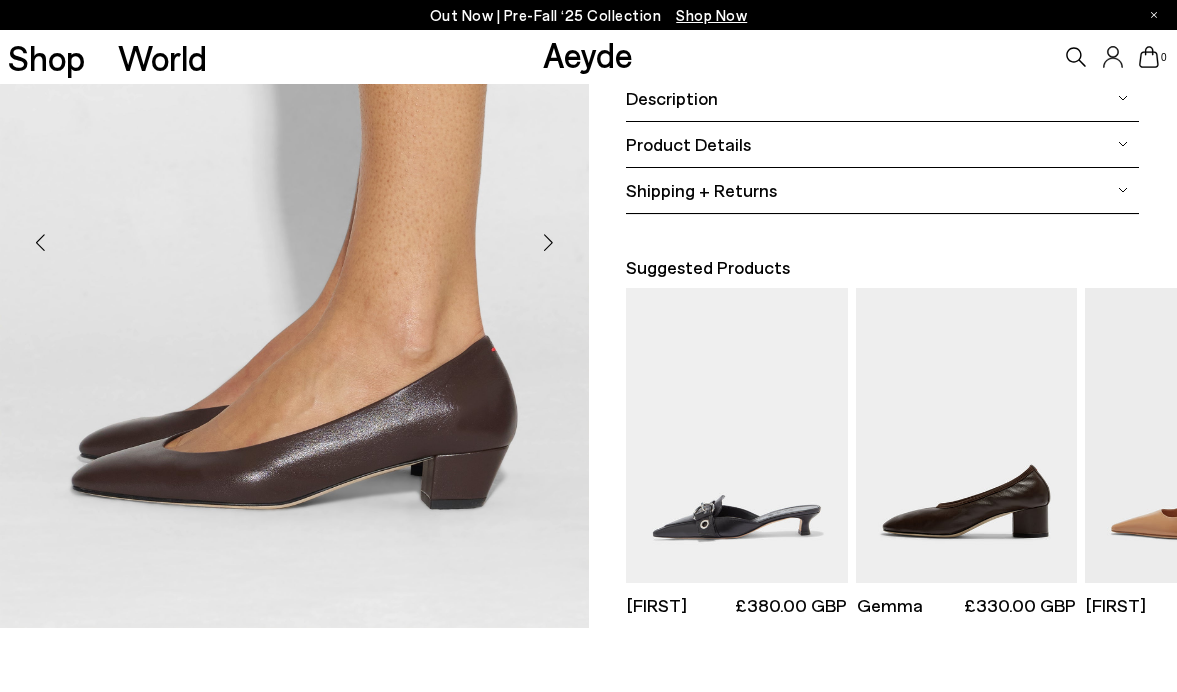 scroll, scrollTop: 0, scrollLeft: 0, axis: both 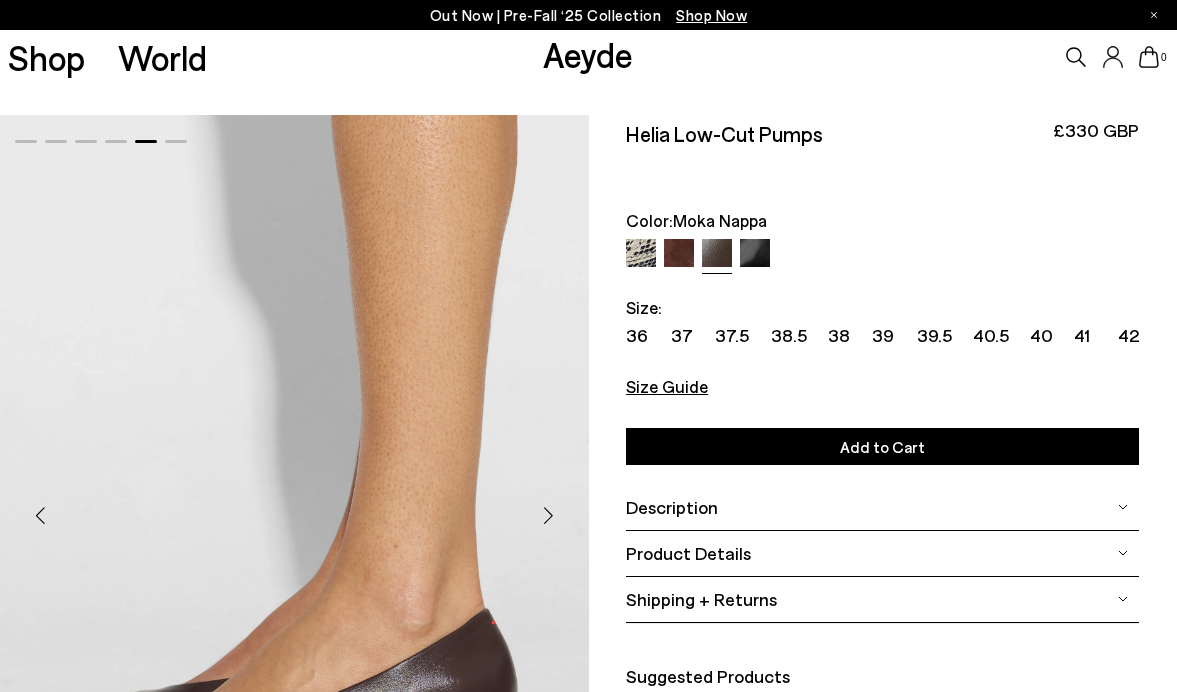 click on "Description" at bounding box center [882, 507] 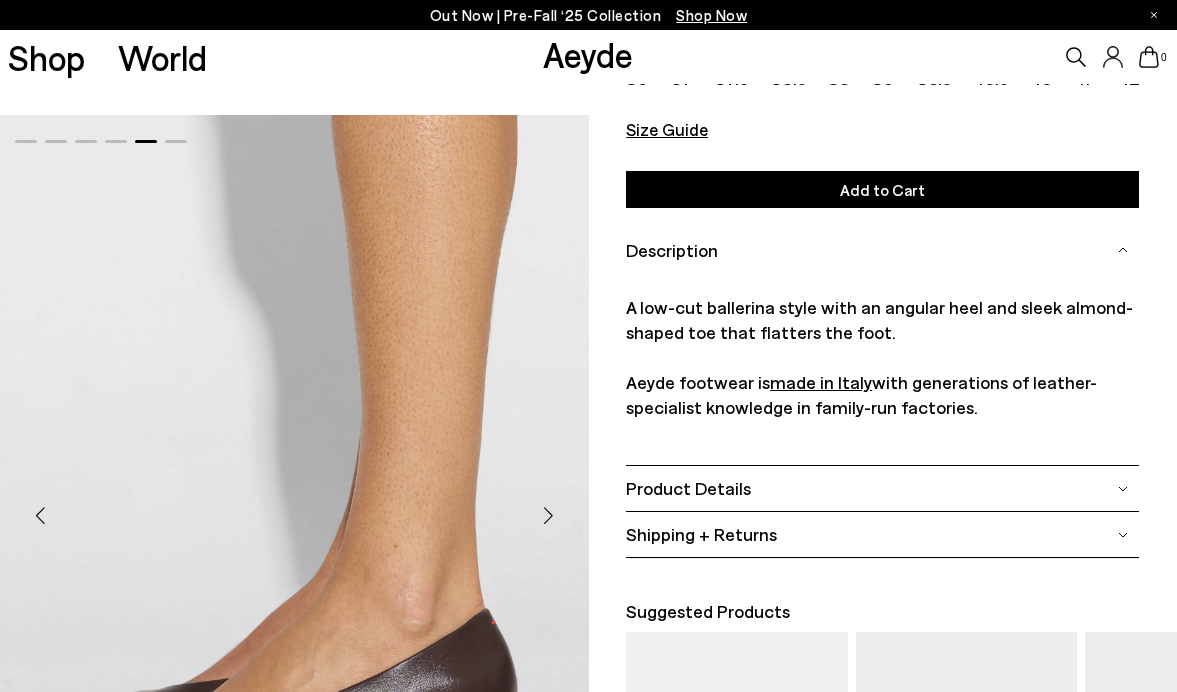 scroll, scrollTop: 276, scrollLeft: 0, axis: vertical 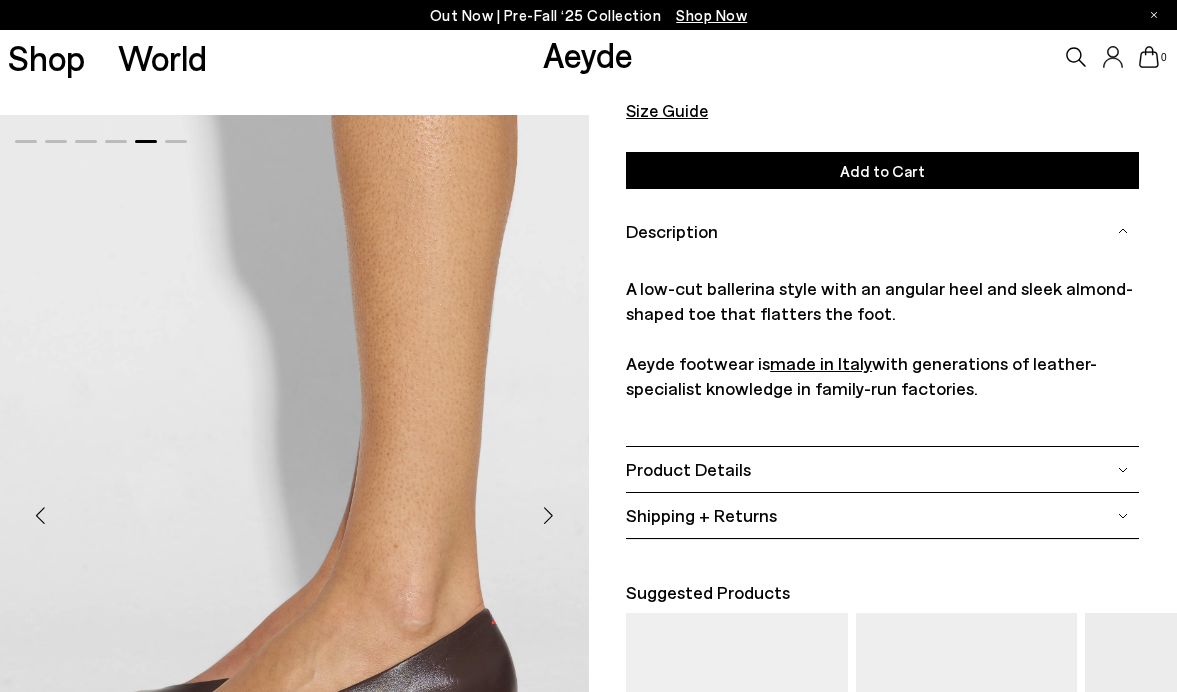 click on "Product Details" at bounding box center (688, 469) 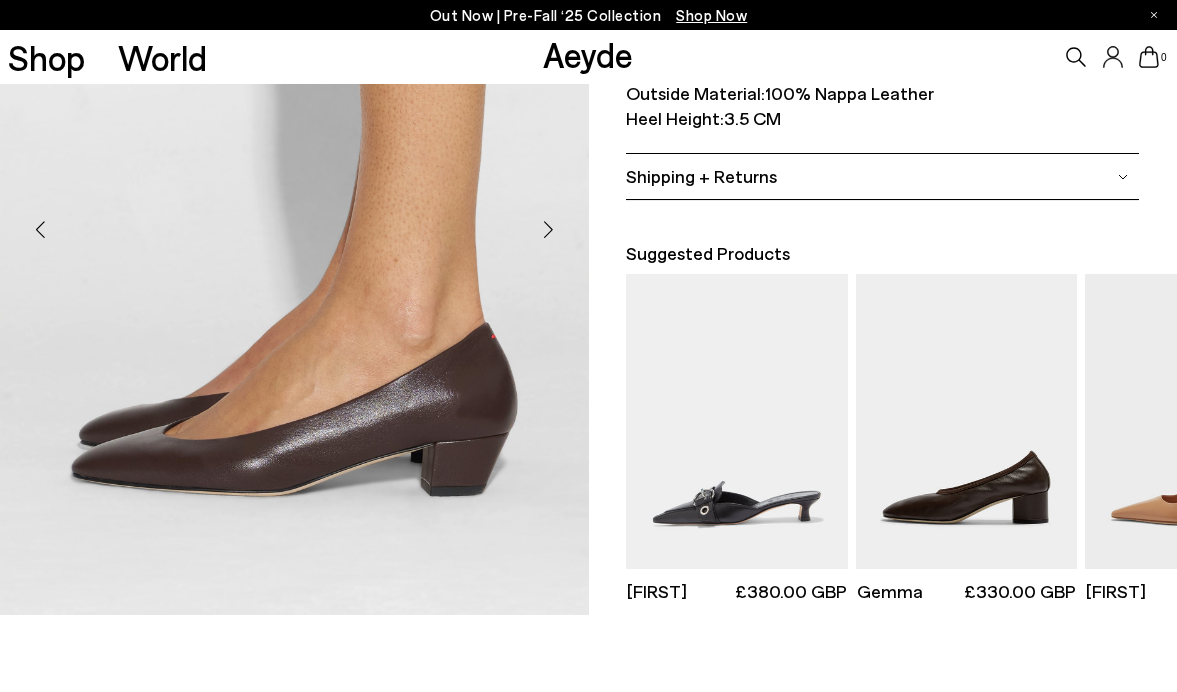 scroll, scrollTop: 521, scrollLeft: 0, axis: vertical 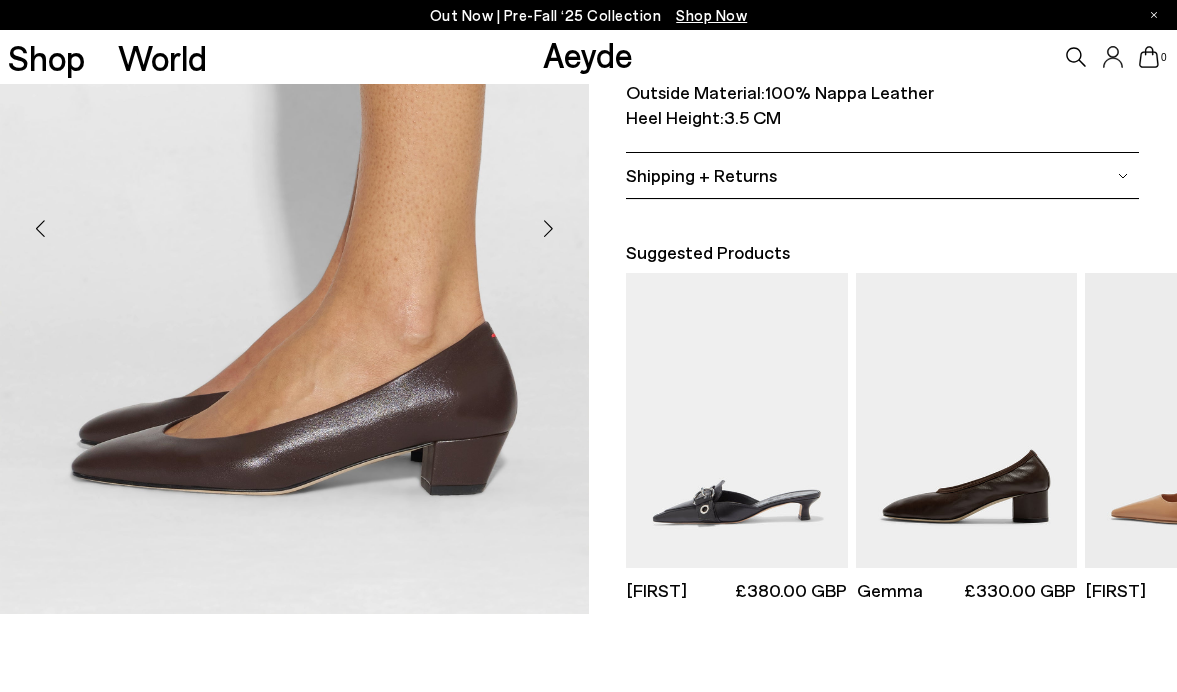 click on "Shipping + Returns" at bounding box center (701, 175) 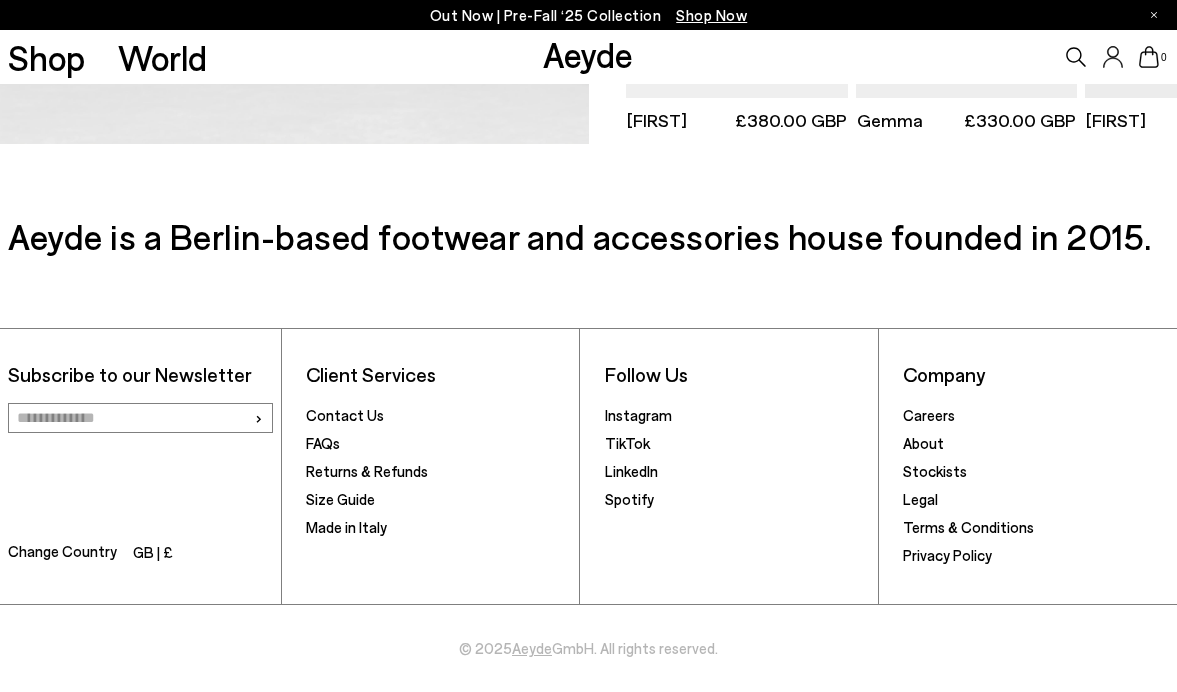 scroll, scrollTop: 1131, scrollLeft: 0, axis: vertical 